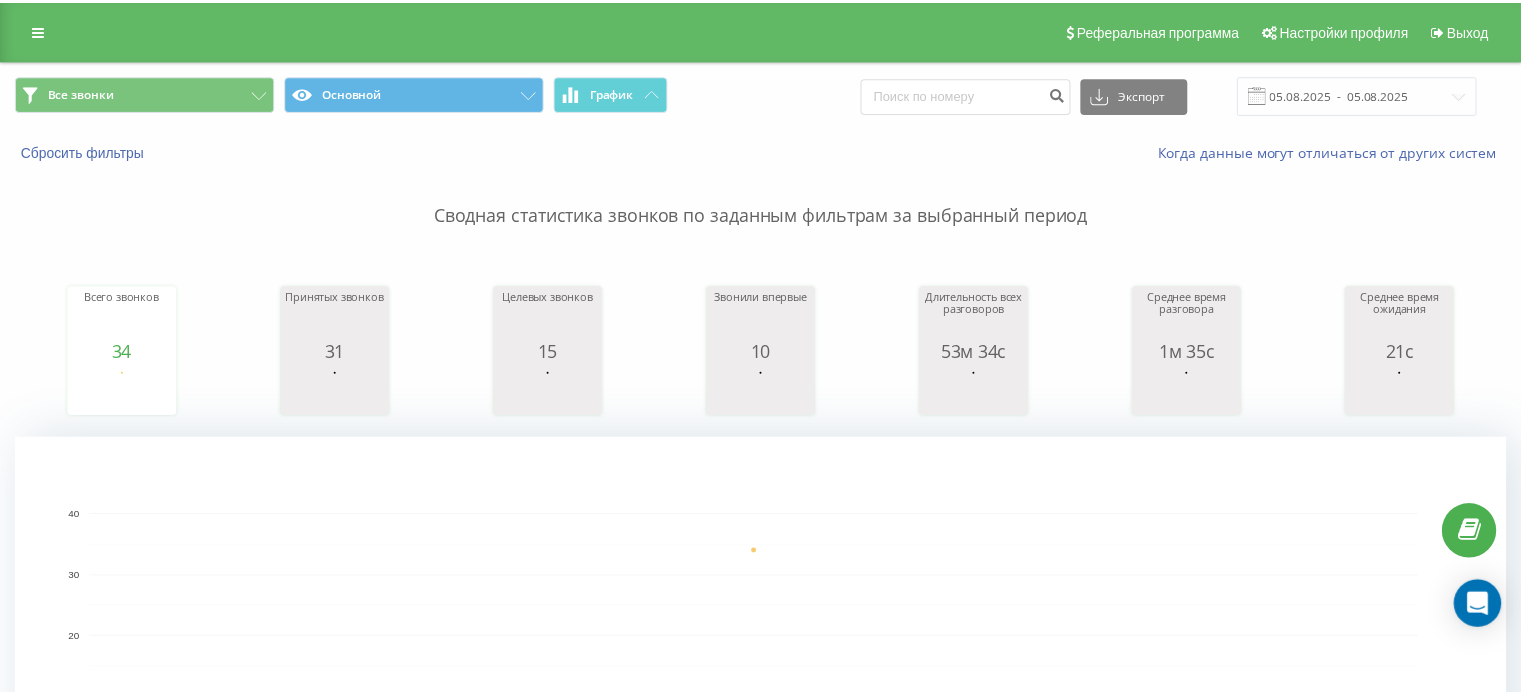 scroll, scrollTop: 289, scrollLeft: 0, axis: vertical 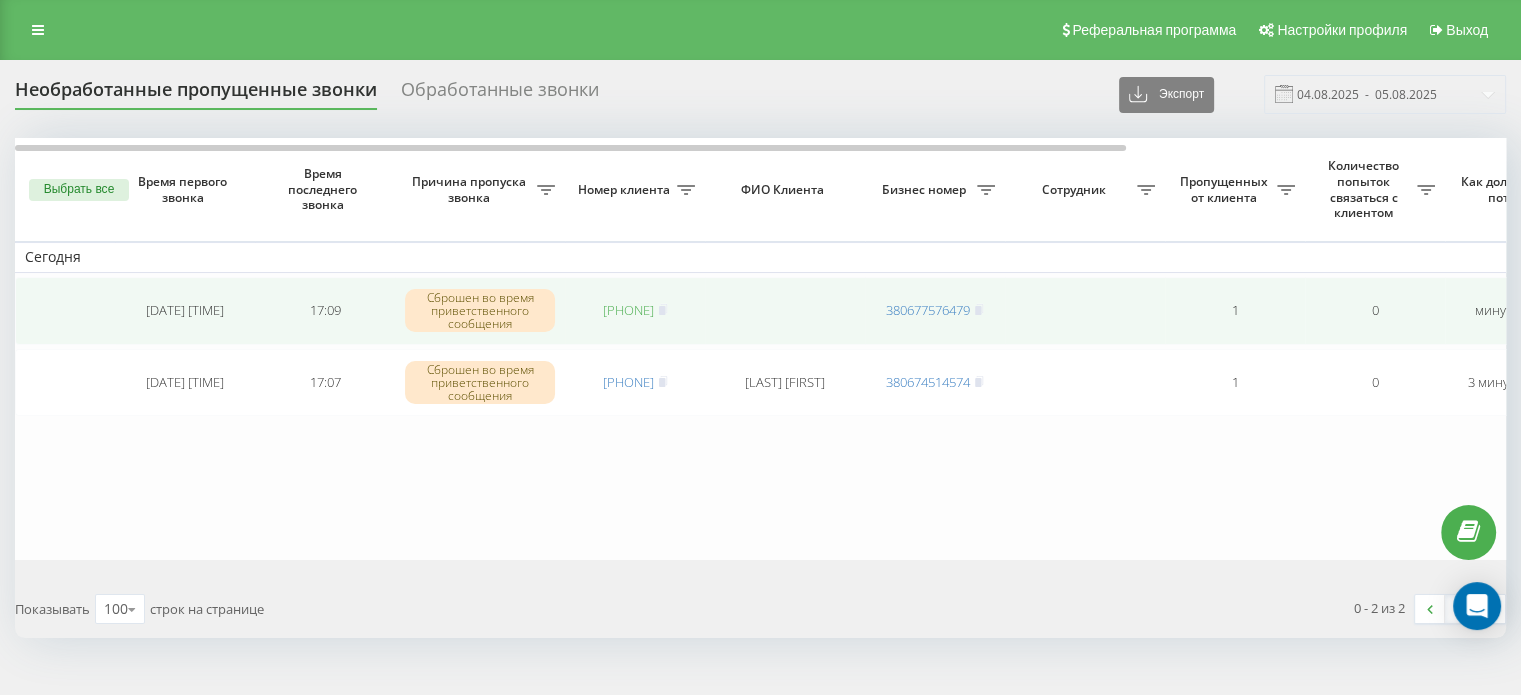 click on "[PHONE]" at bounding box center [628, 310] 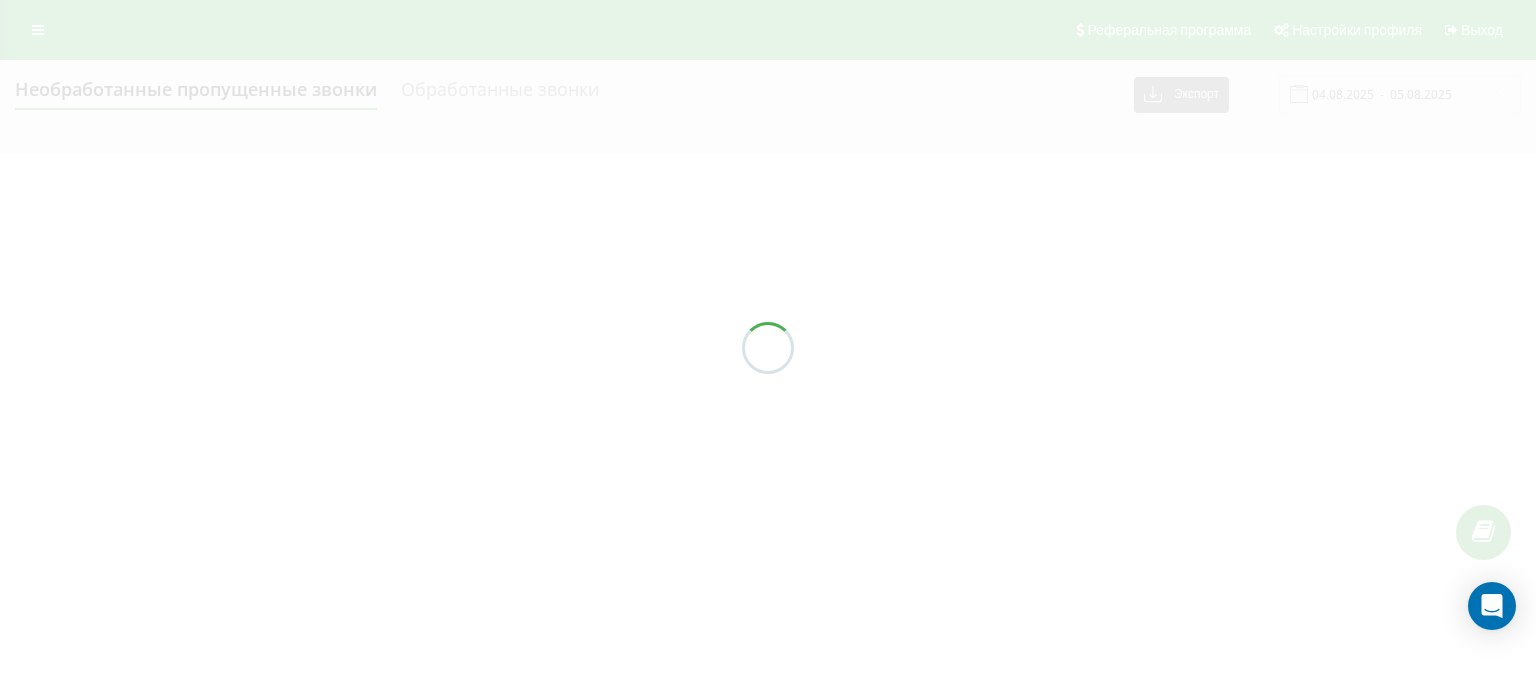 scroll, scrollTop: 0, scrollLeft: 0, axis: both 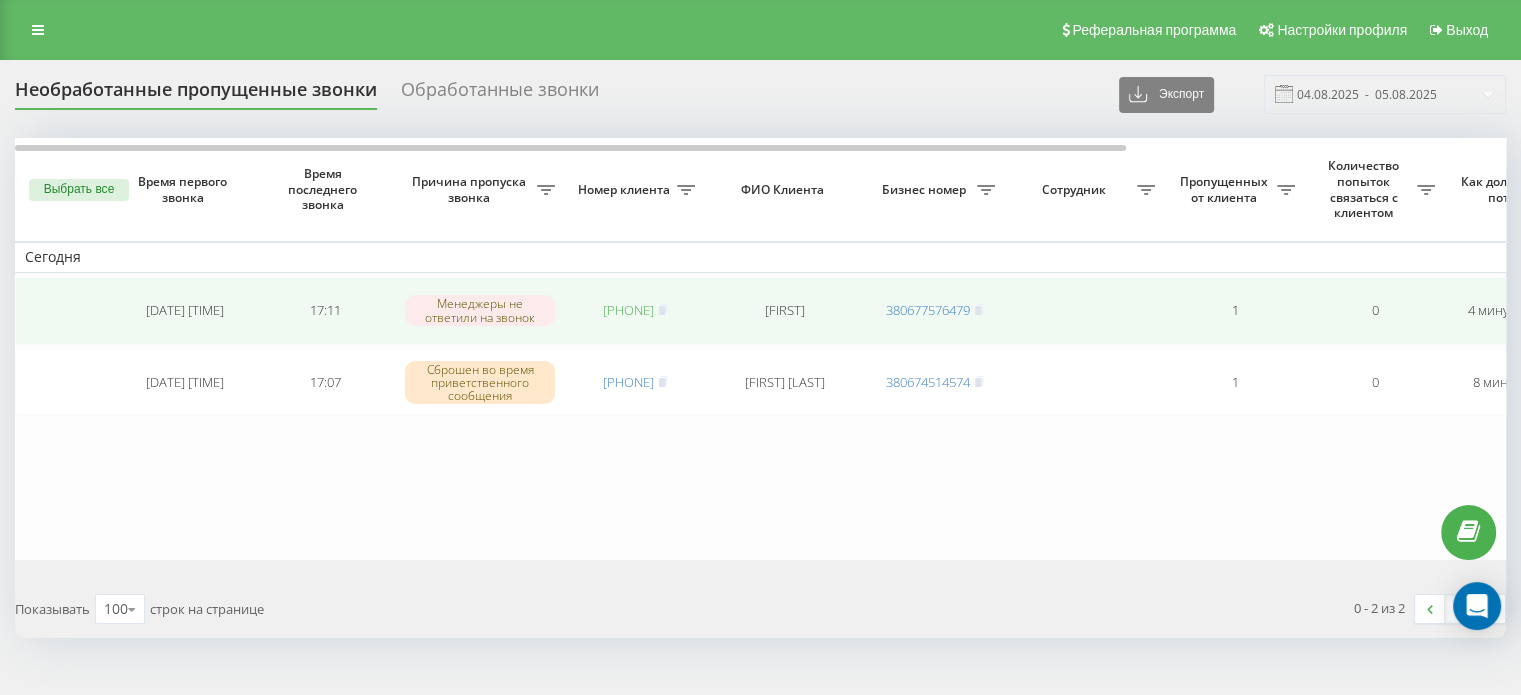 click on "380994594937" at bounding box center [628, 310] 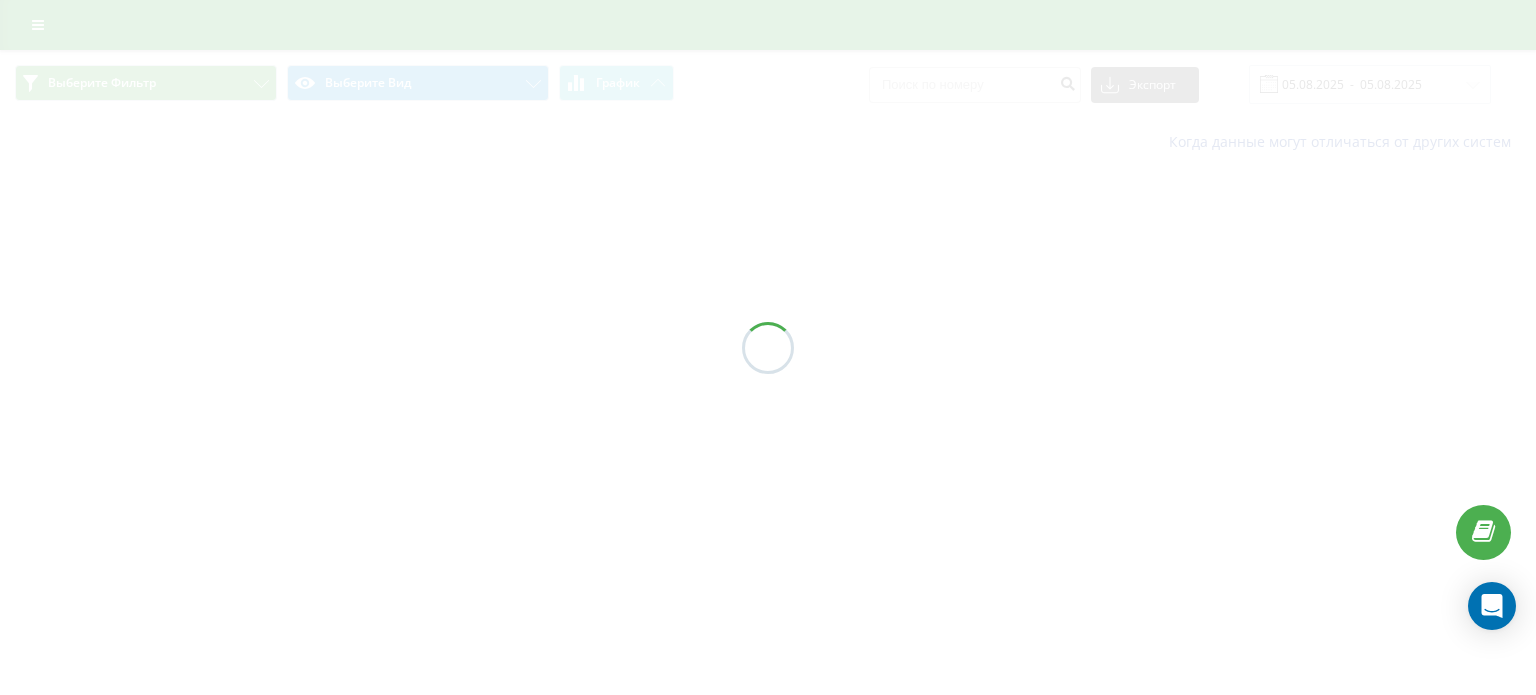 scroll, scrollTop: 0, scrollLeft: 0, axis: both 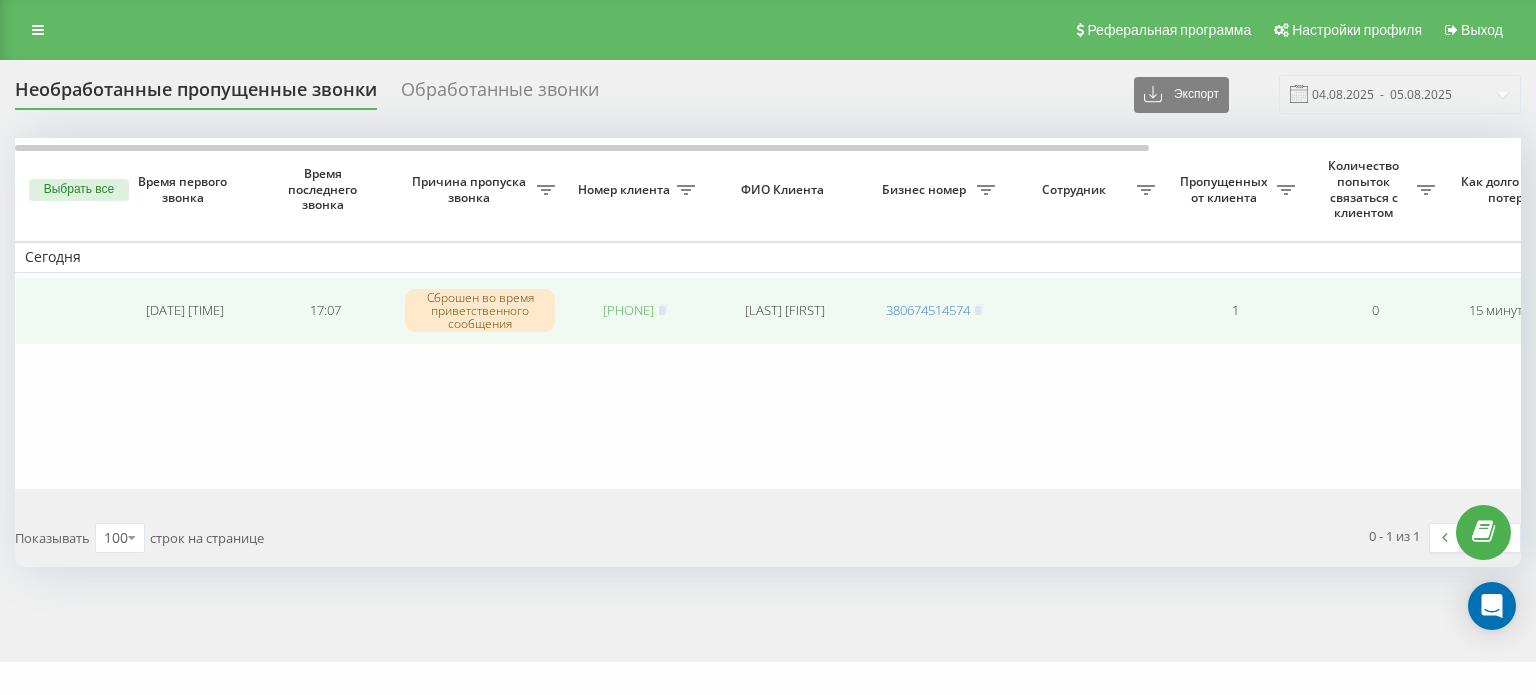 click on "380671426038" at bounding box center (628, 310) 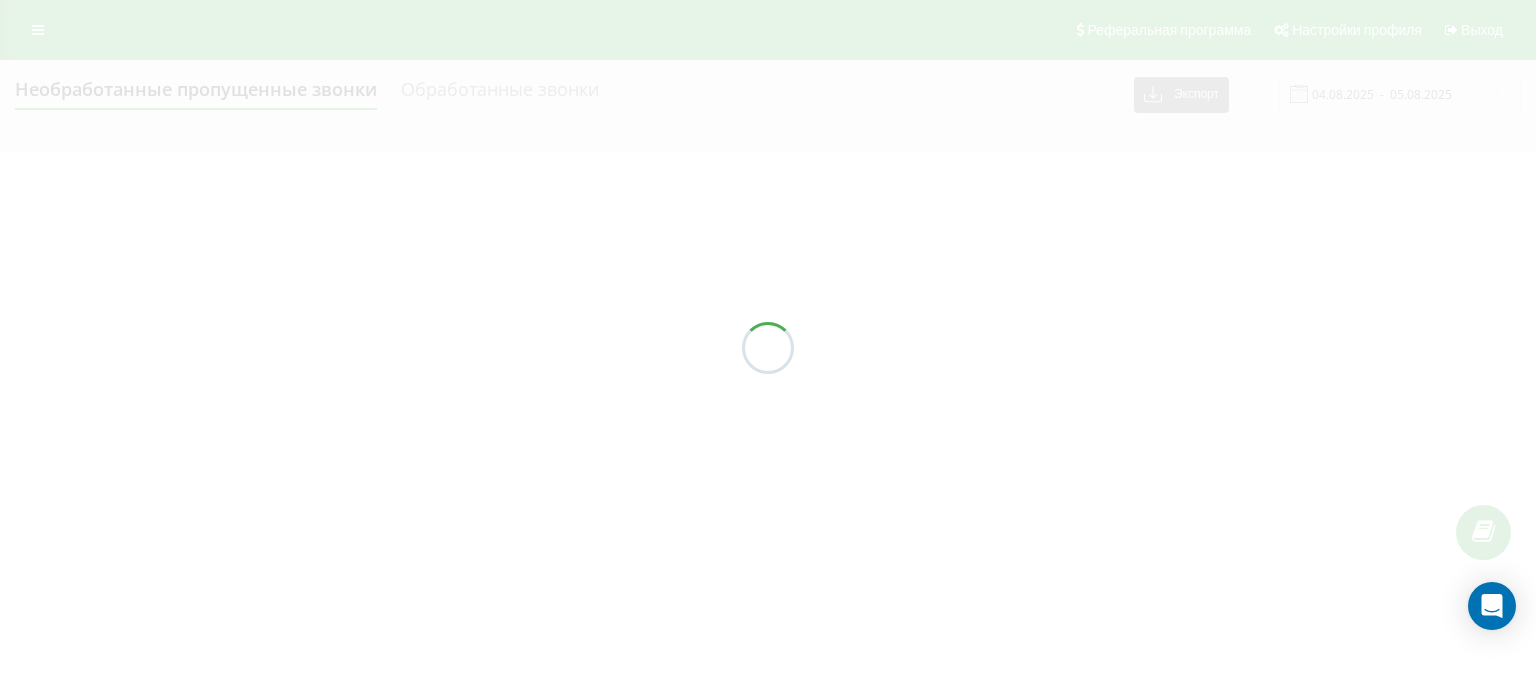 scroll, scrollTop: 0, scrollLeft: 0, axis: both 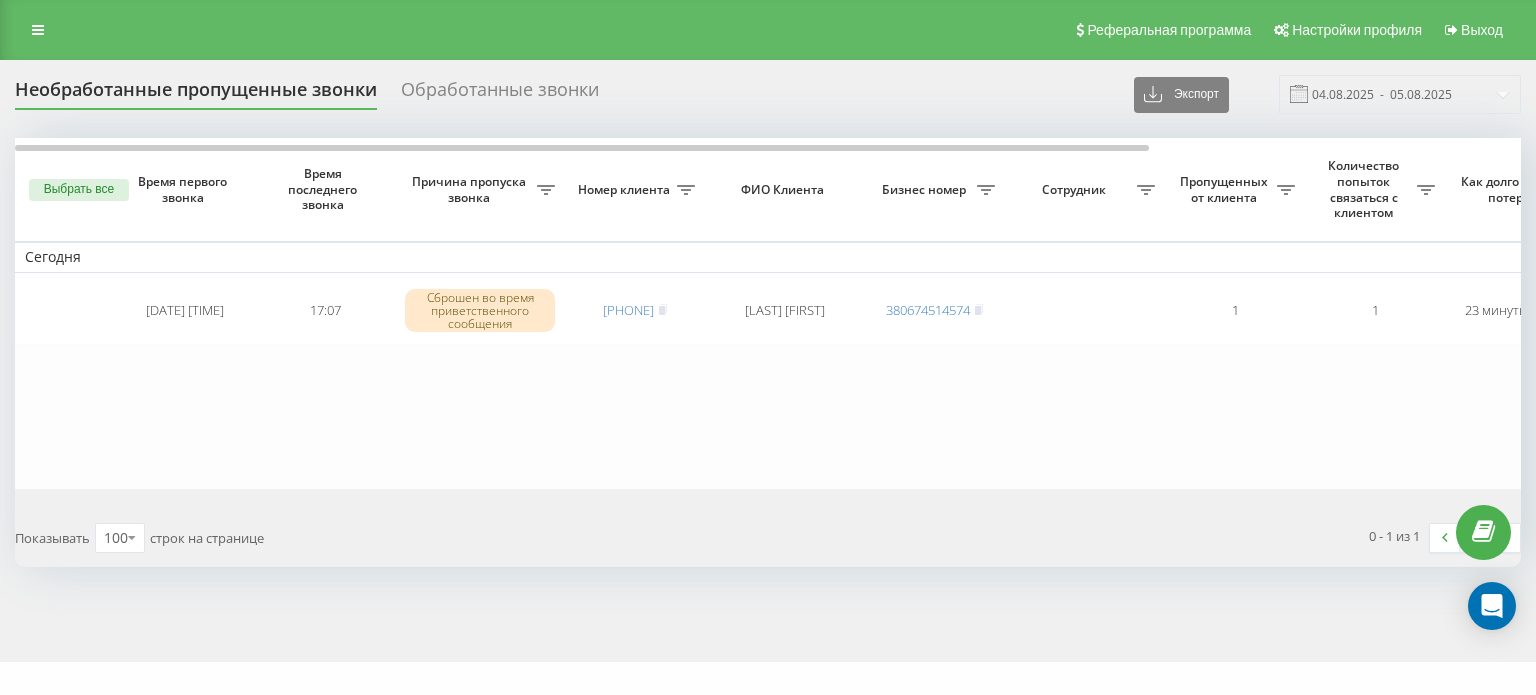 click on "Необработанные пропущенные звонки Обработанные звонки Экспорт .csv .xlsx [DATE]  -  [DATE] Выбрать все Время первого звонка Время последнего звонка Причина пропуска звонка Номер клиента ФИО Клиента Бизнес номер Сотрудник Пропущенных от клиента Количество попыток связаться с клиентом Как долго звонок потерян Название схемы переадресации Комментарий к звонку Сегодня [DATE] [TIME] [TIME] Сброшен во время приветственного сообщения [PHONE] [LAST] [FIRST] [PHONE] 1 1 23 минуты назад Отдел продаж (e-com)(new) Обработать Не удалось связаться Другой вариант Показывать 100 10 25 50" at bounding box center (768, 361) 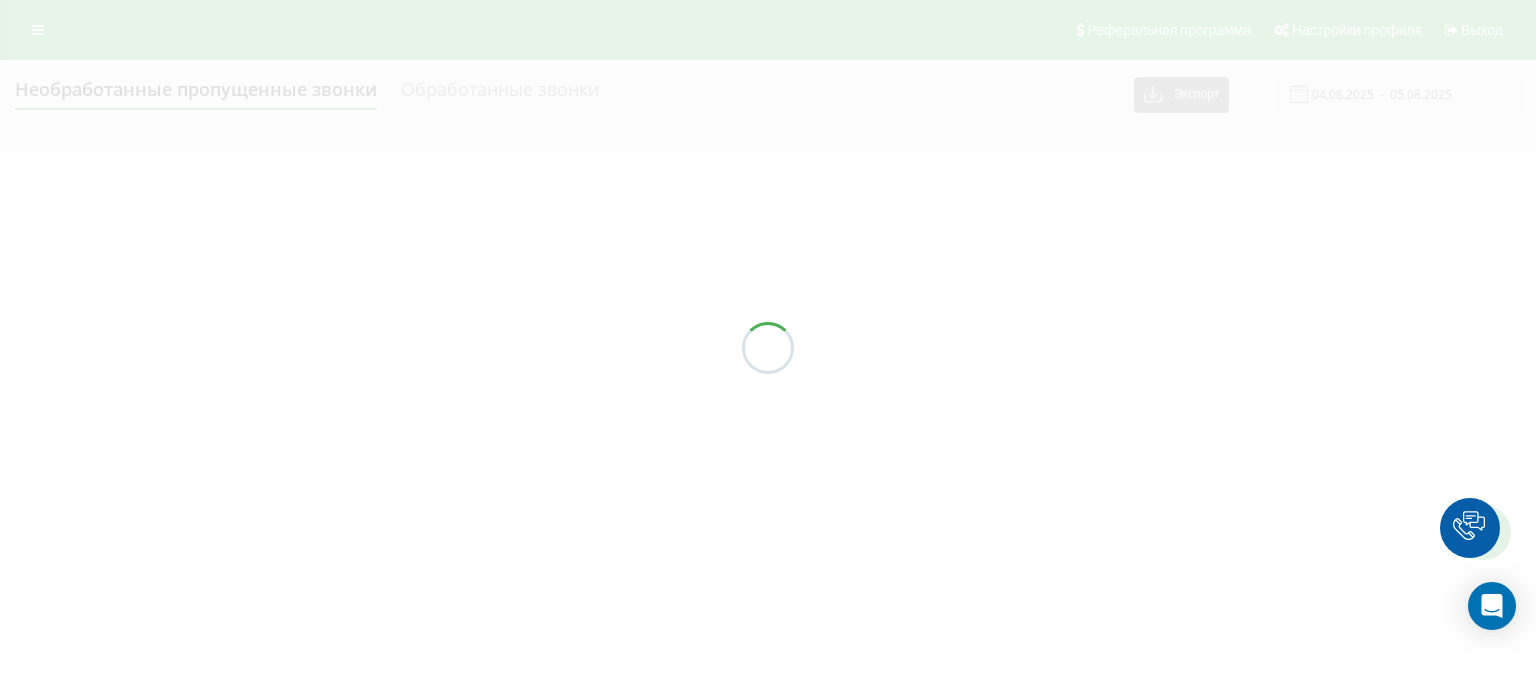 scroll, scrollTop: 0, scrollLeft: 0, axis: both 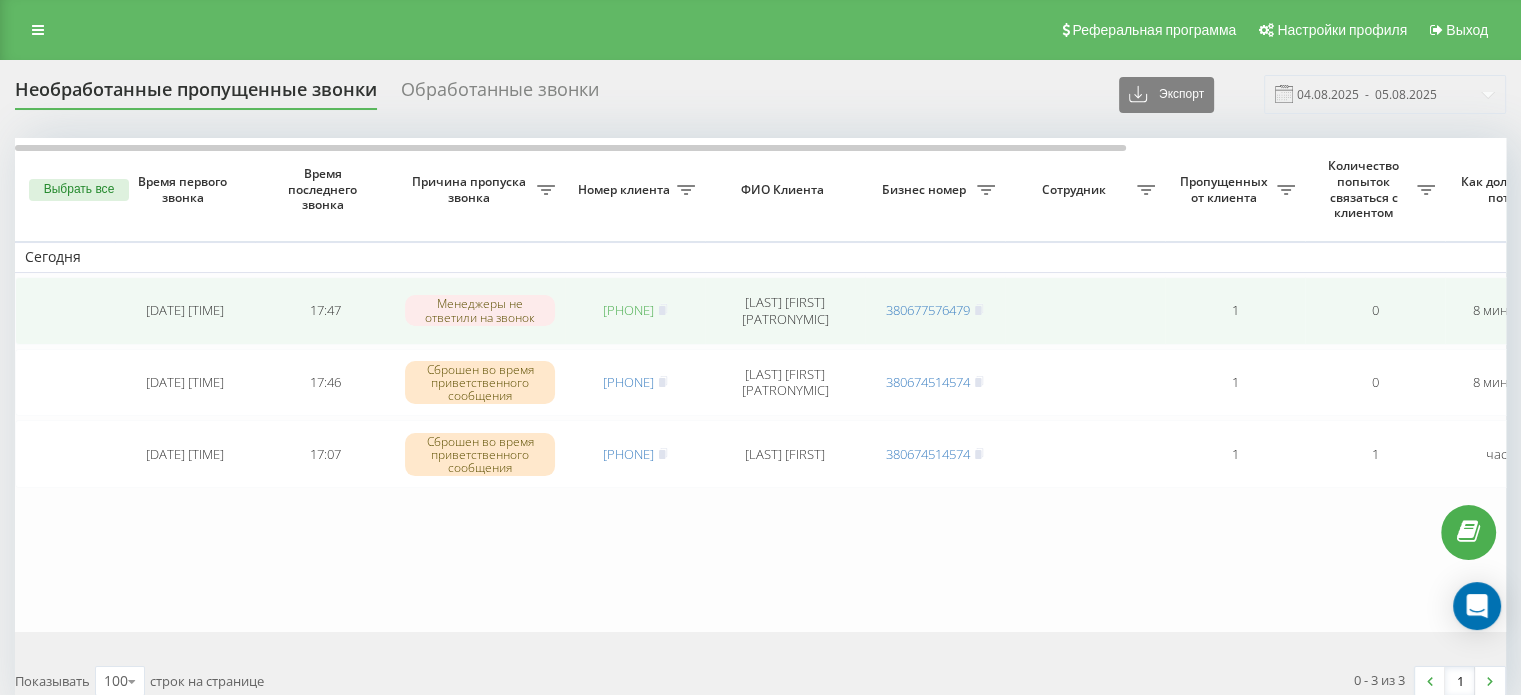 click on "[PHONE]" at bounding box center [628, 310] 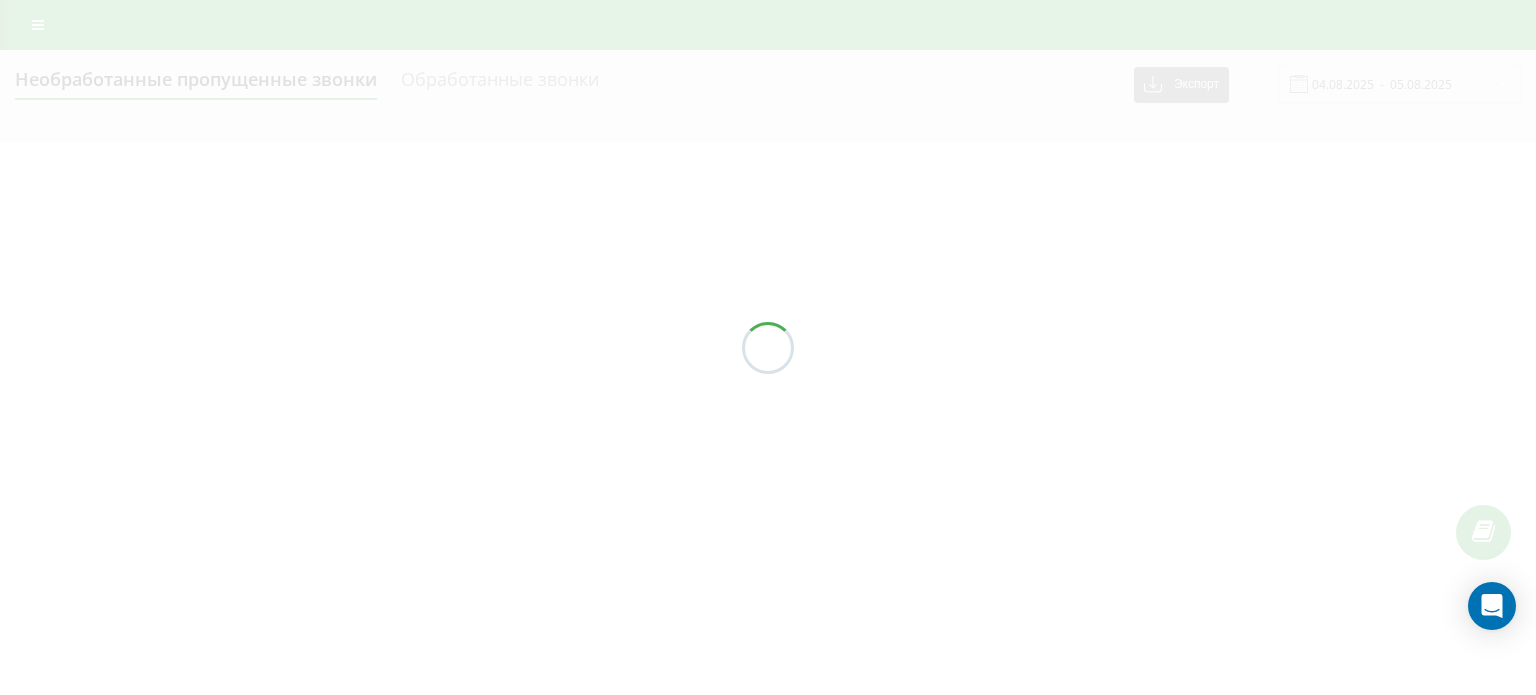 scroll, scrollTop: 0, scrollLeft: 0, axis: both 